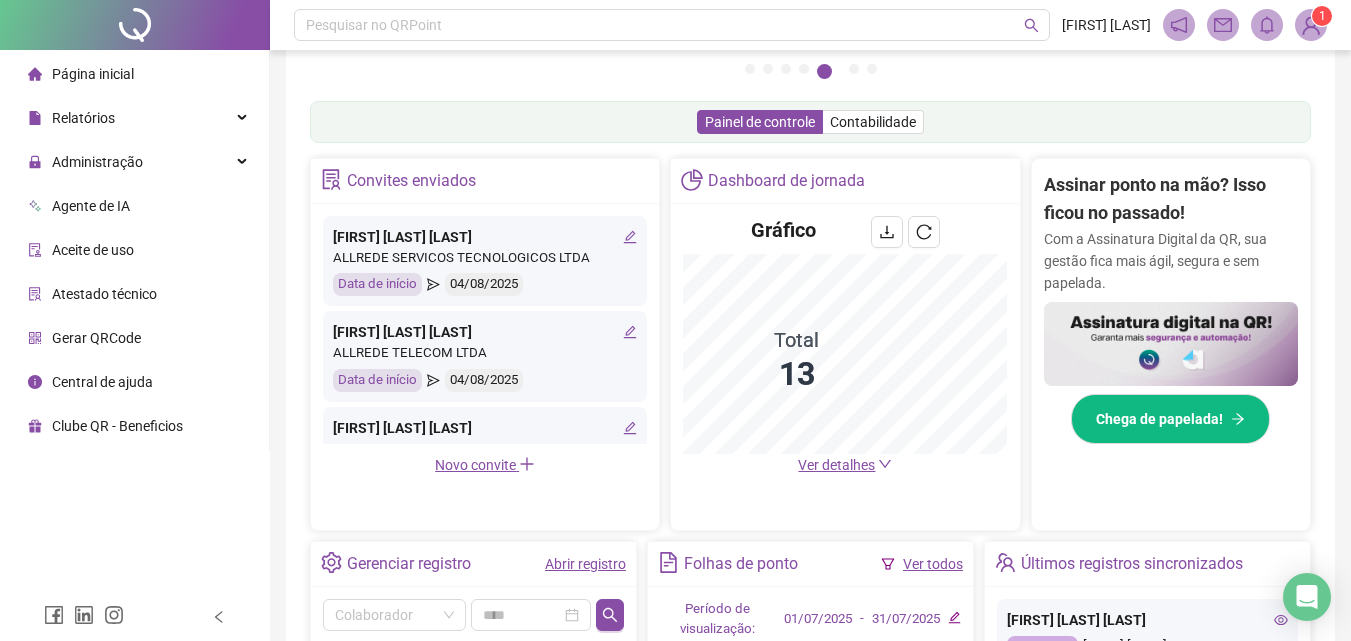 scroll, scrollTop: 300, scrollLeft: 0, axis: vertical 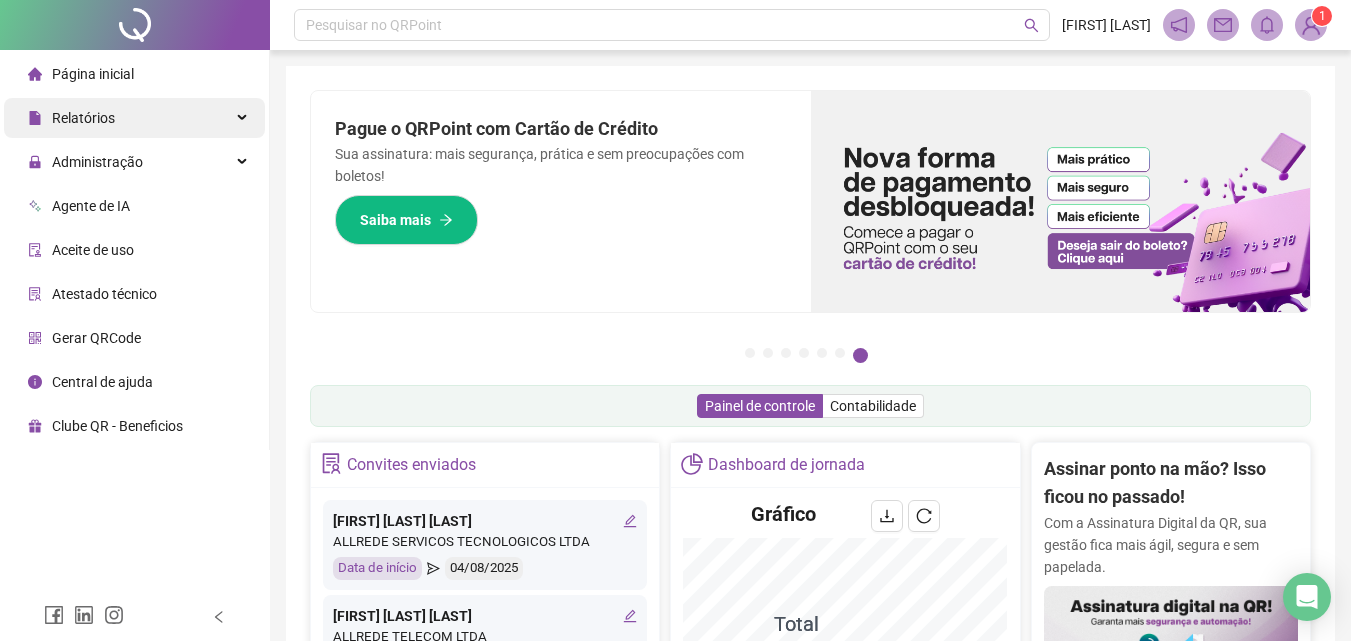 click on "Relatórios" at bounding box center (134, 118) 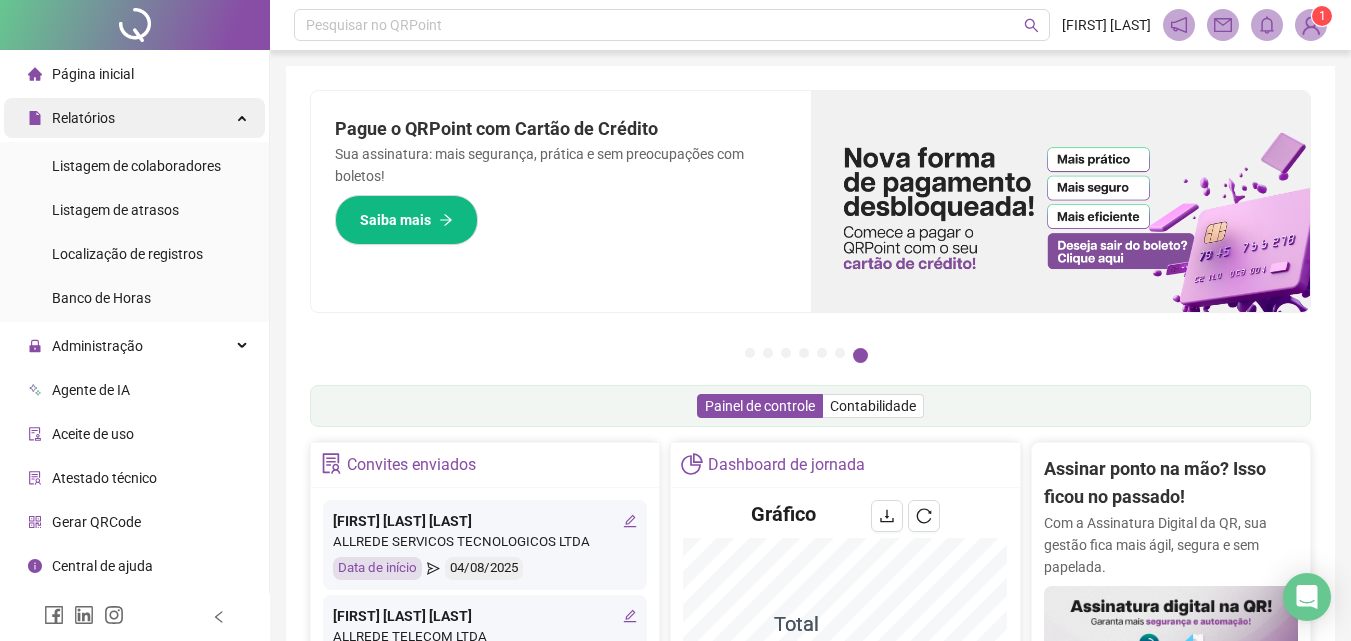 click on "Relatórios" at bounding box center (134, 118) 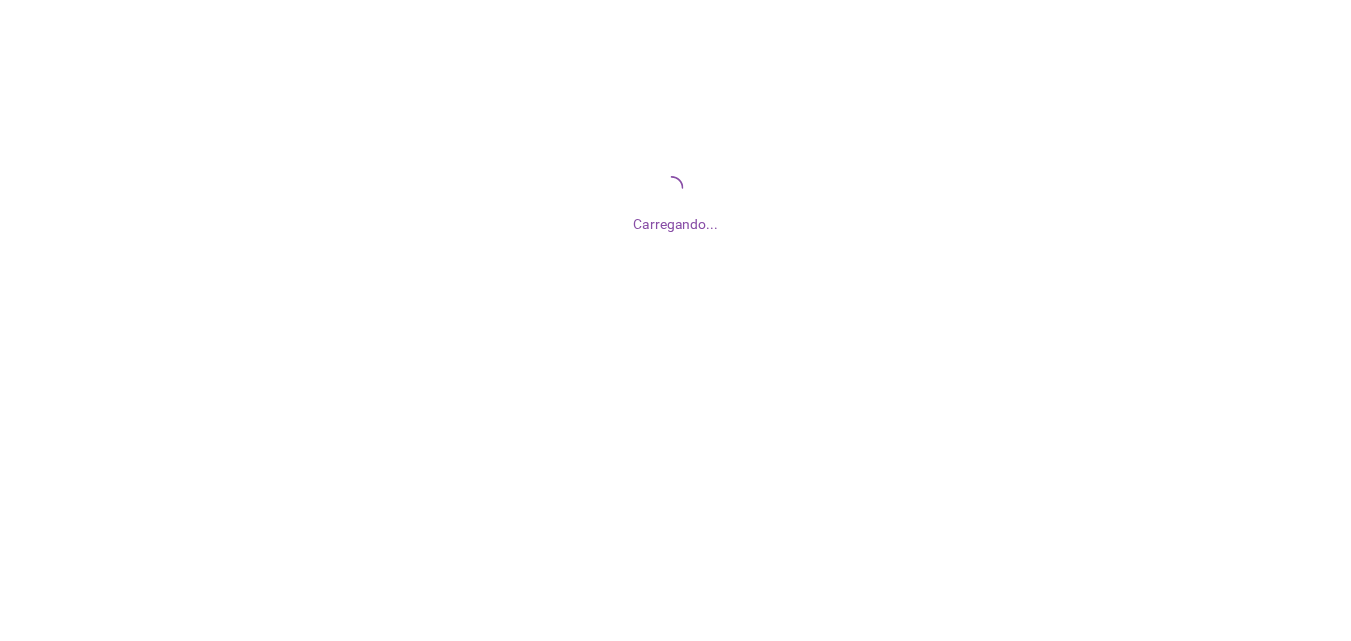 scroll, scrollTop: 0, scrollLeft: 0, axis: both 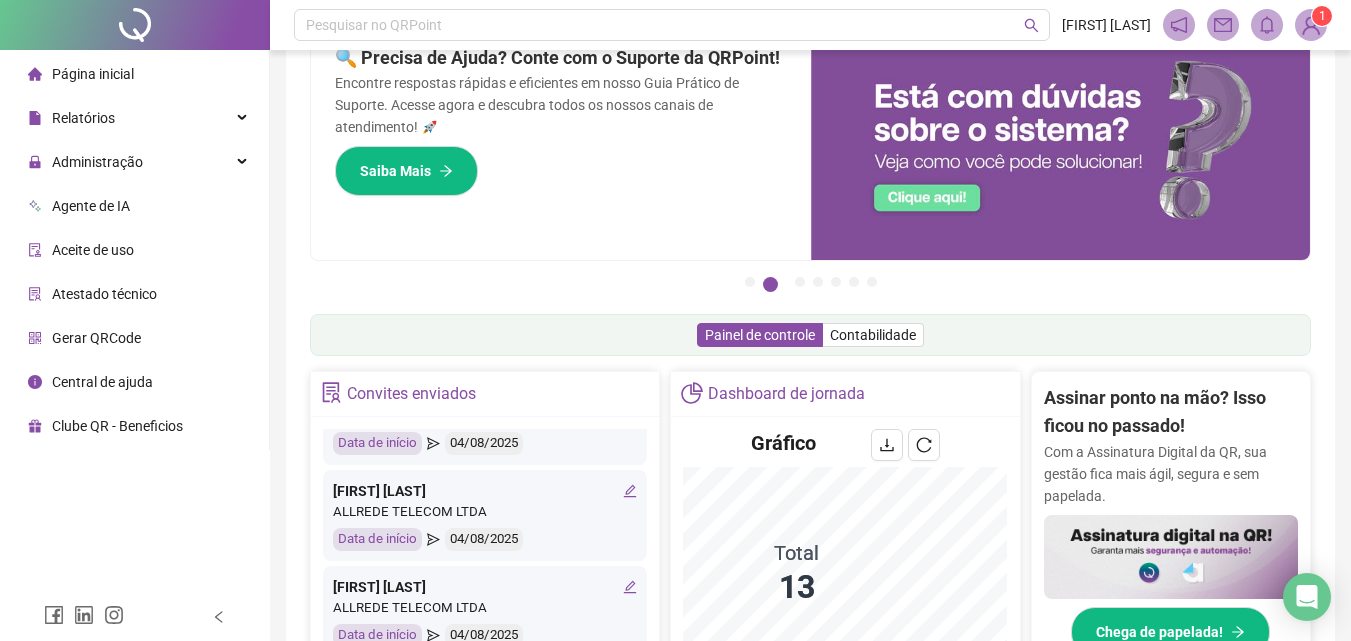 click on "Aceite de uso" at bounding box center (93, 250) 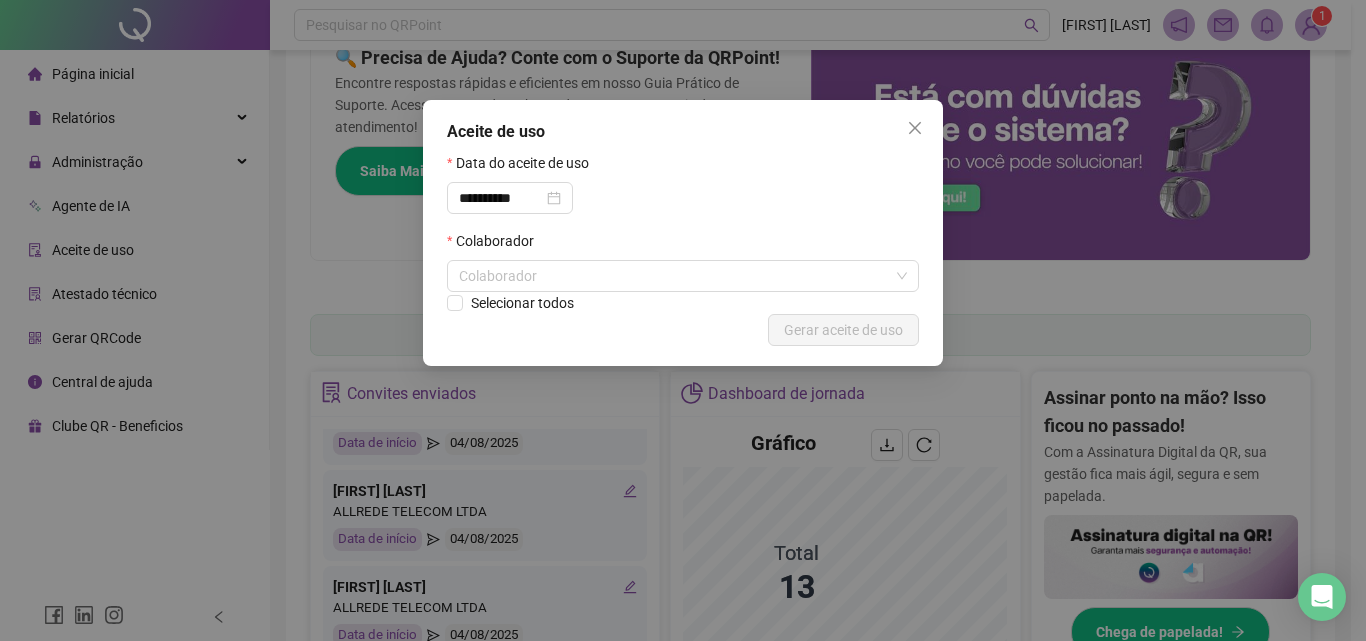 click on "**********" at bounding box center (683, 320) 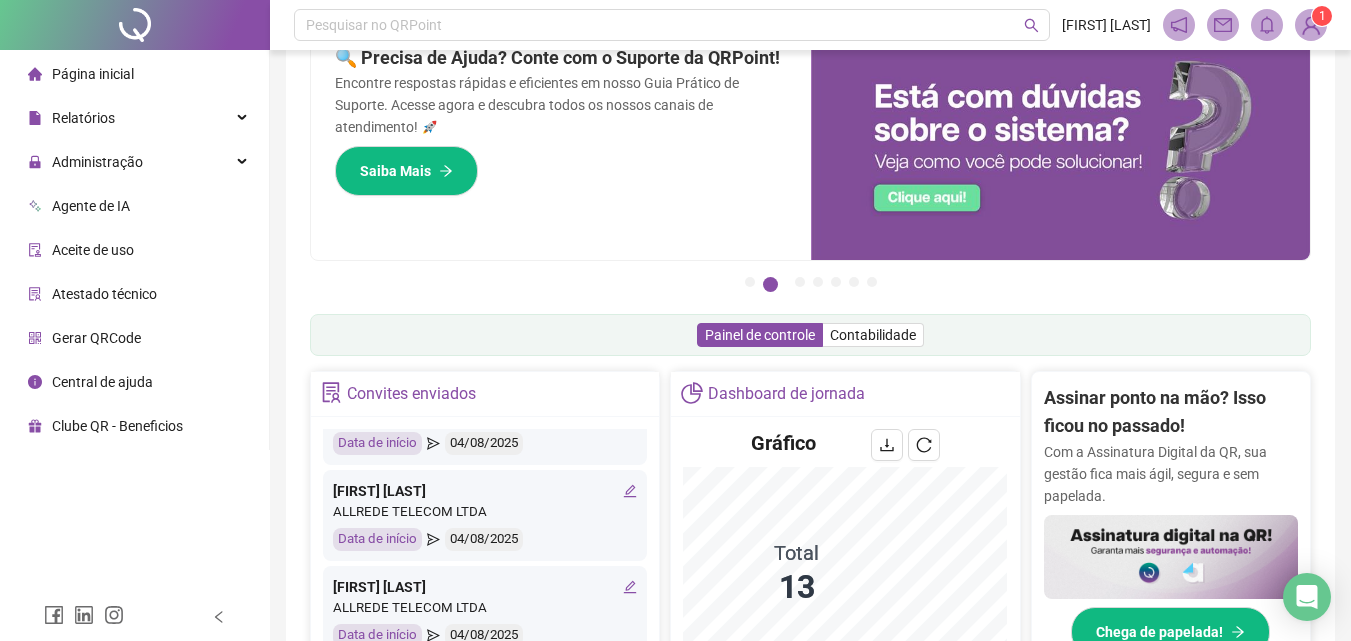 click on "Atestado técnico" at bounding box center [104, 294] 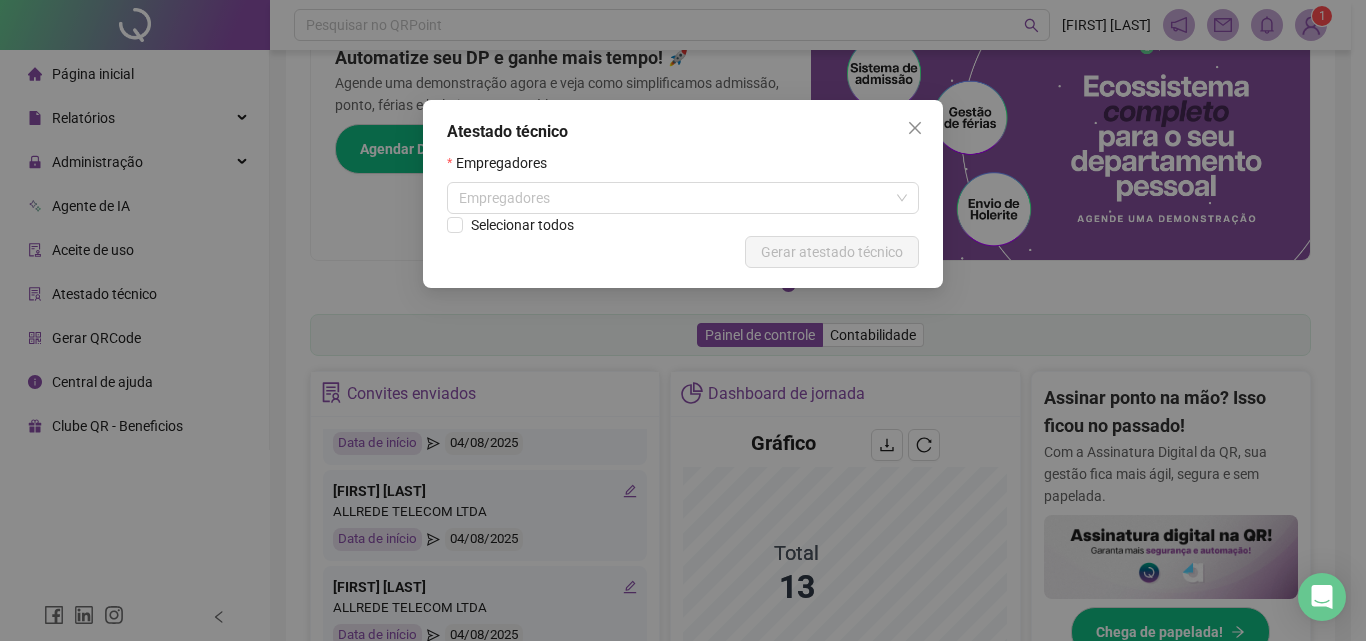 click on "Atestado técnico Empregadores   Empregadores Selecionar todos Cancelar Gerar atestado técnico" at bounding box center [683, 320] 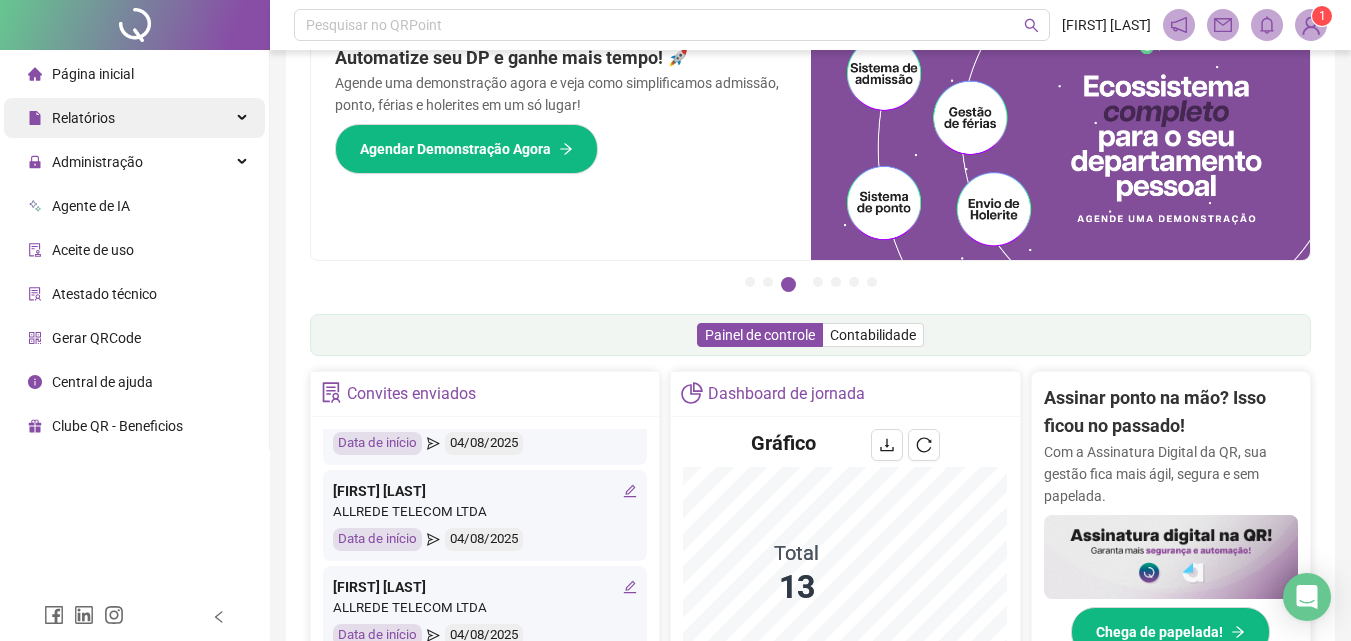 click on "Relatórios" at bounding box center (71, 118) 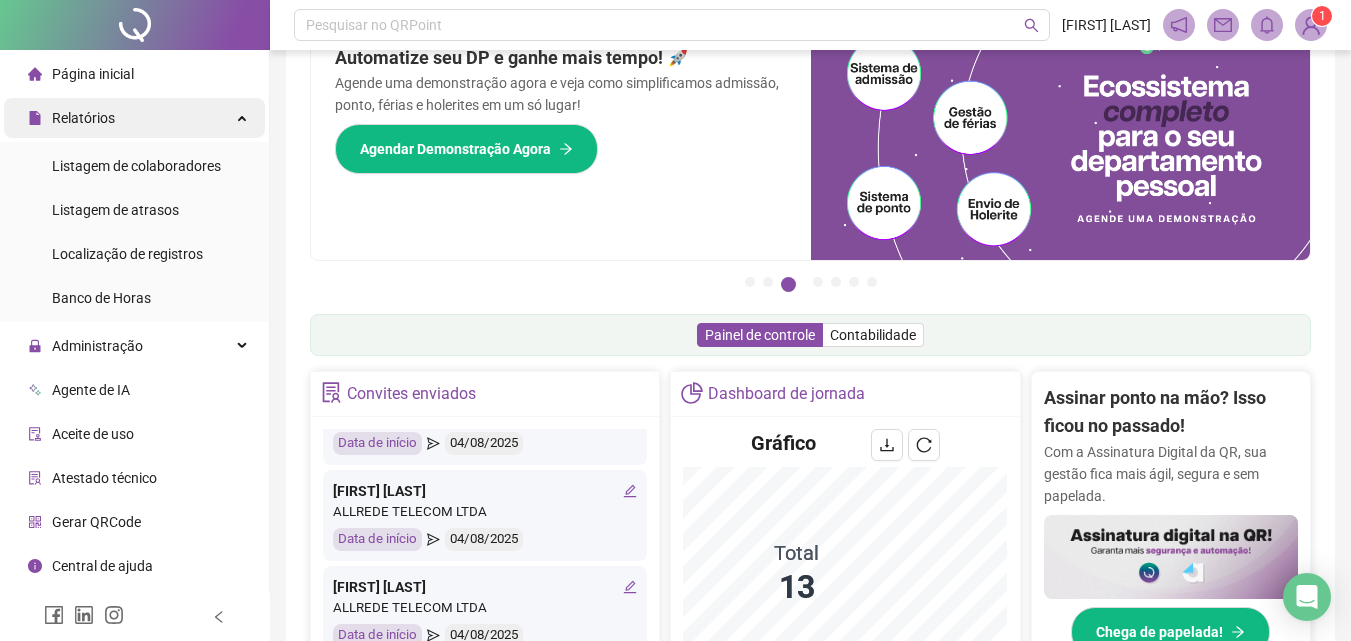 click on "Relatórios" at bounding box center (134, 118) 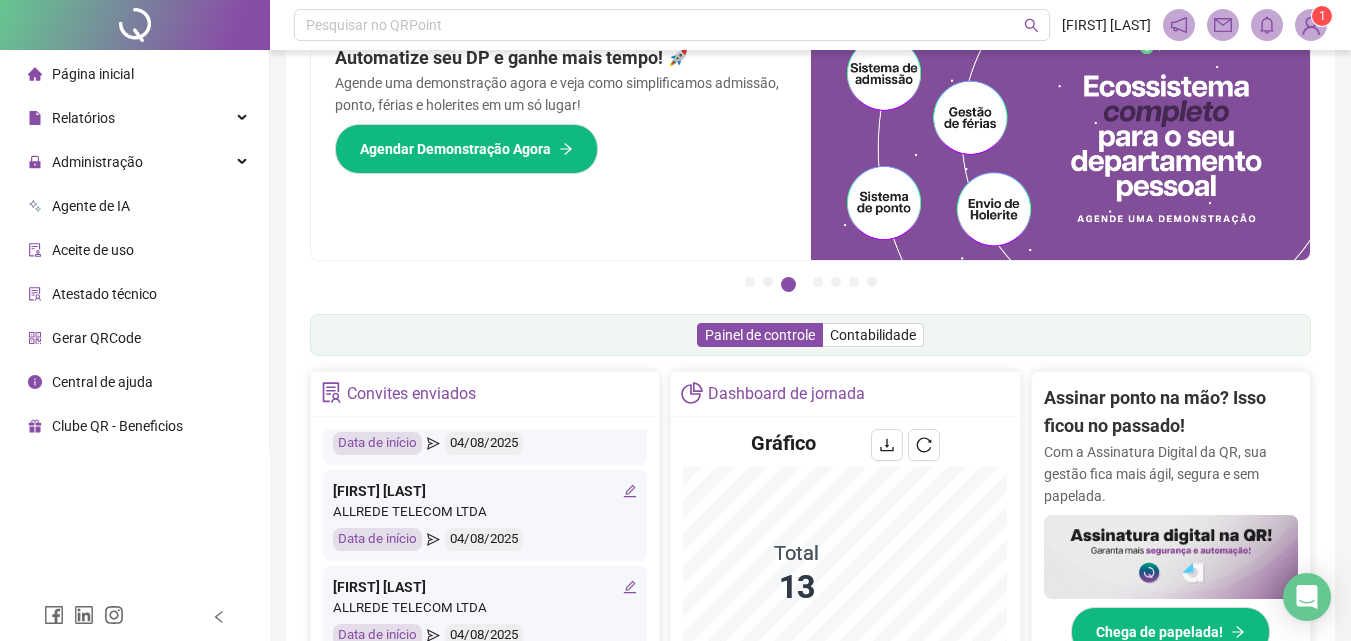 scroll, scrollTop: 0, scrollLeft: 0, axis: both 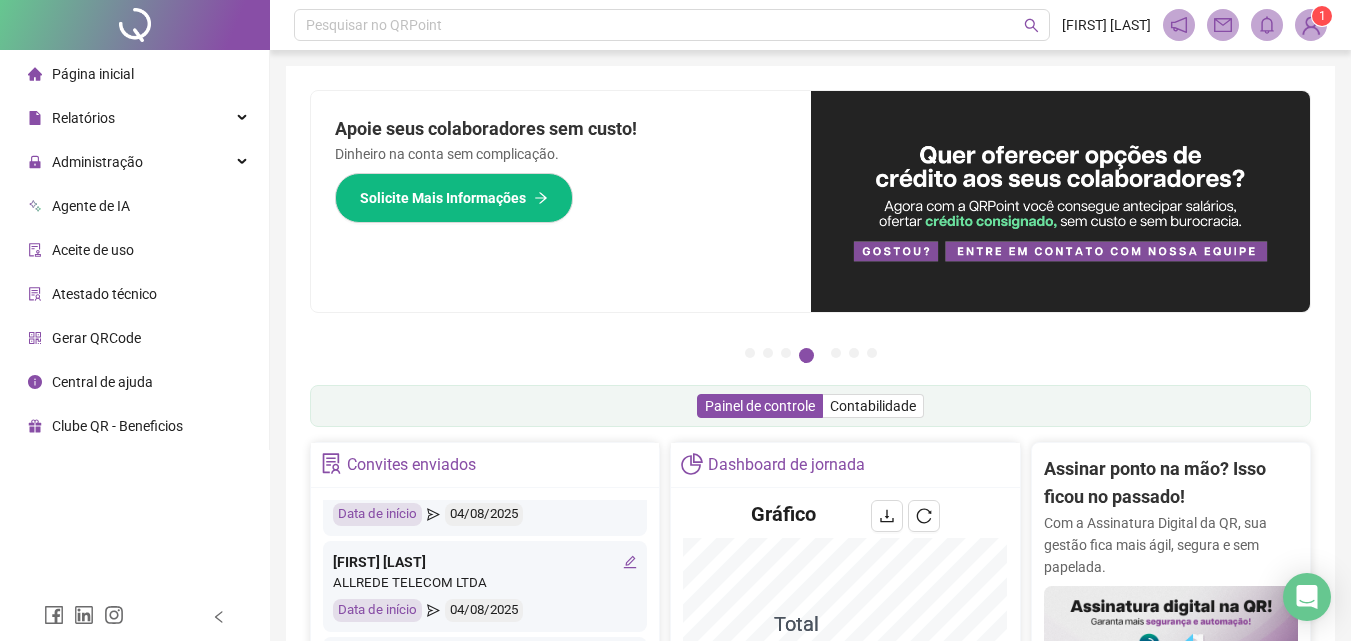 click on "Painel de controle Contabilidade" at bounding box center [810, 406] 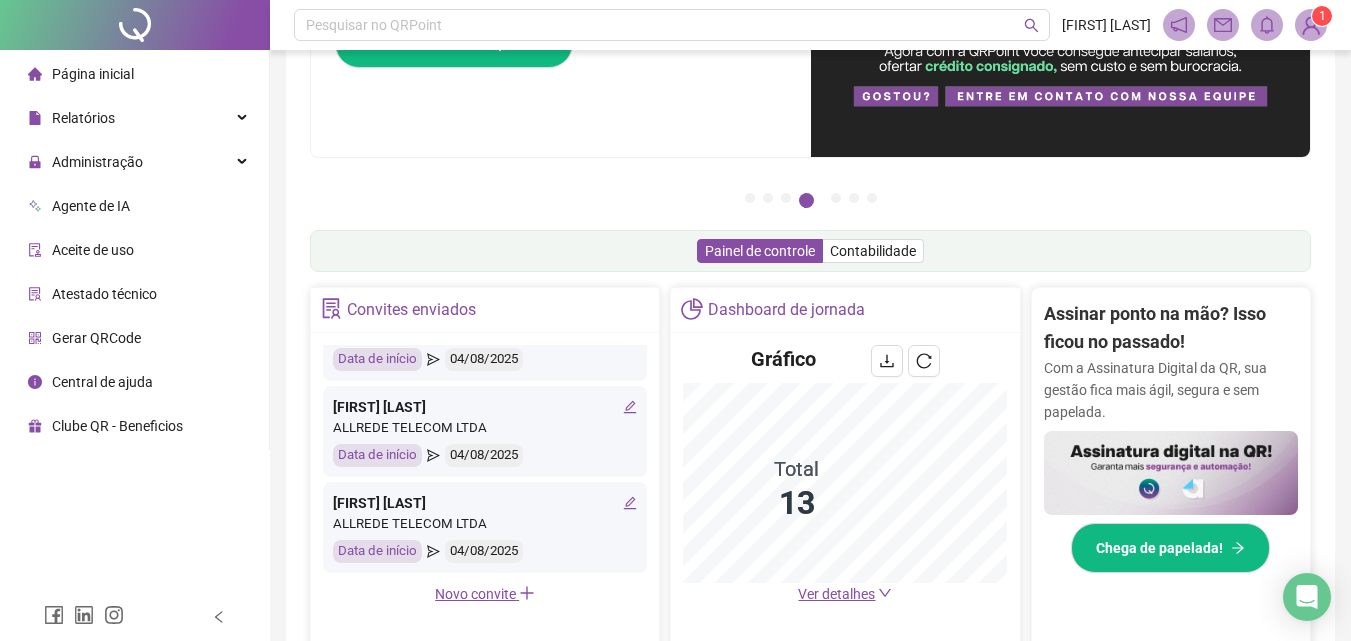 scroll, scrollTop: 71, scrollLeft: 0, axis: vertical 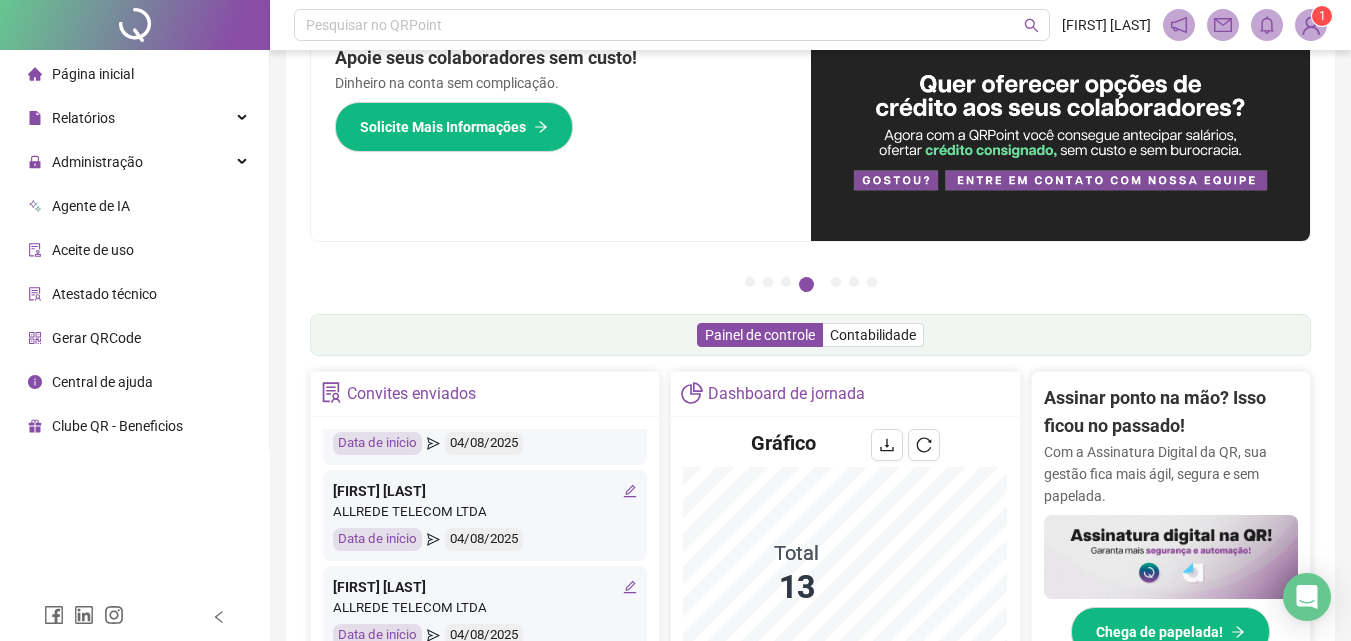 click at bounding box center [1311, 25] 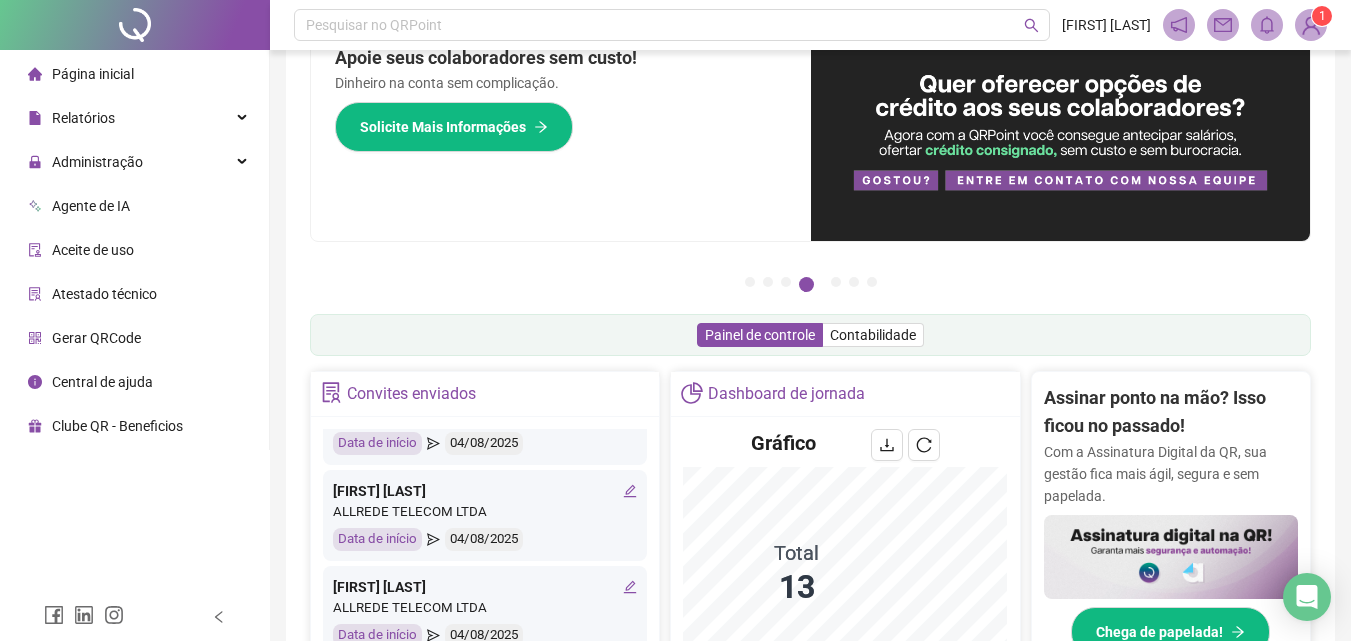 click on "Apoie seus colaboradores sem custo! Dinheiro na conta sem complicação. Solicite Mais Informações" at bounding box center [561, 130] 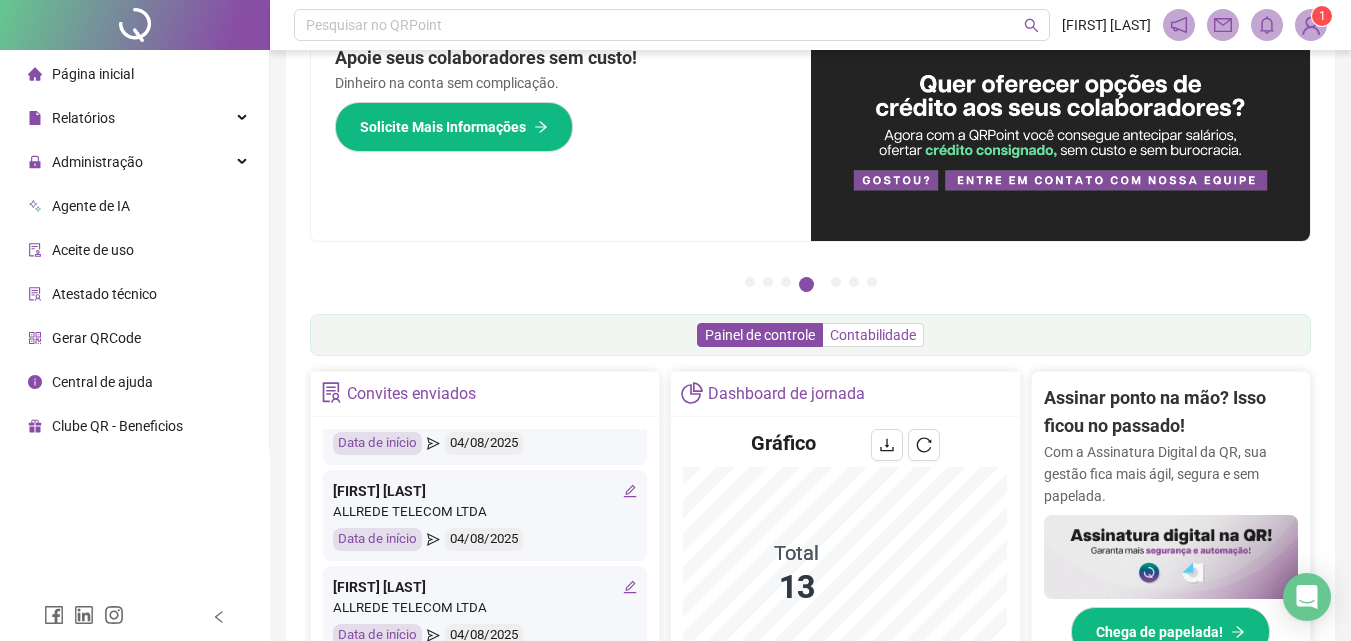 click on "Contabilidade" at bounding box center [873, 335] 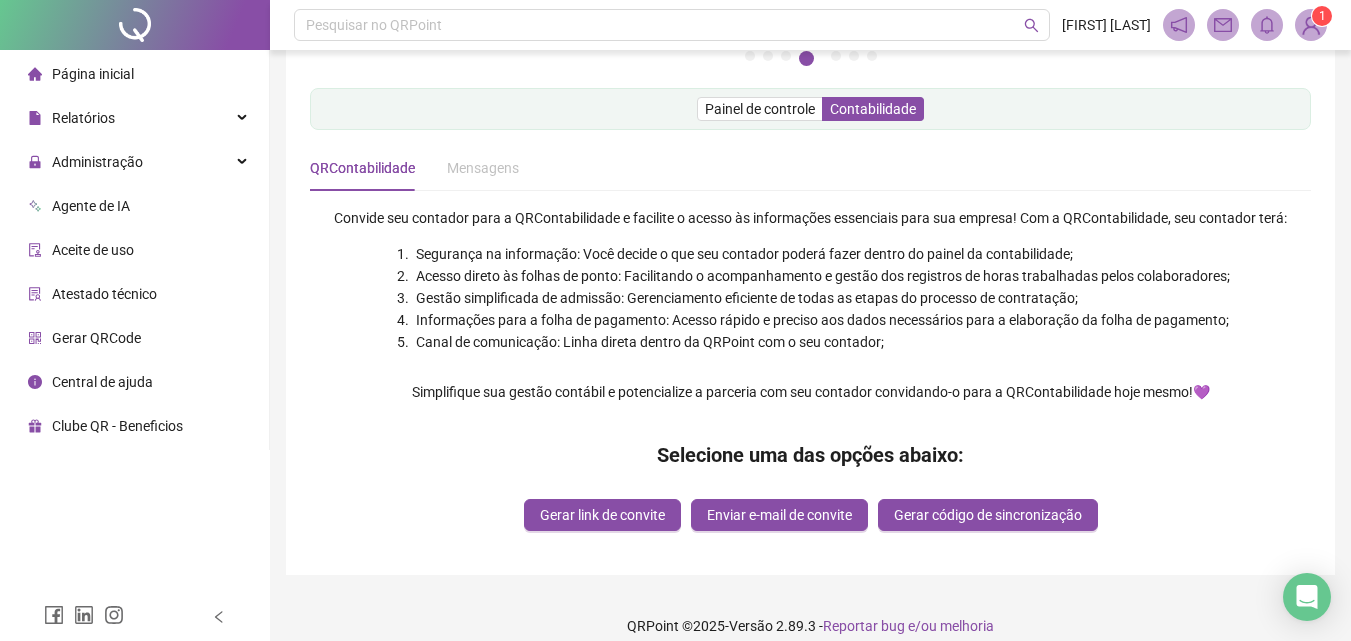 scroll, scrollTop: 300, scrollLeft: 0, axis: vertical 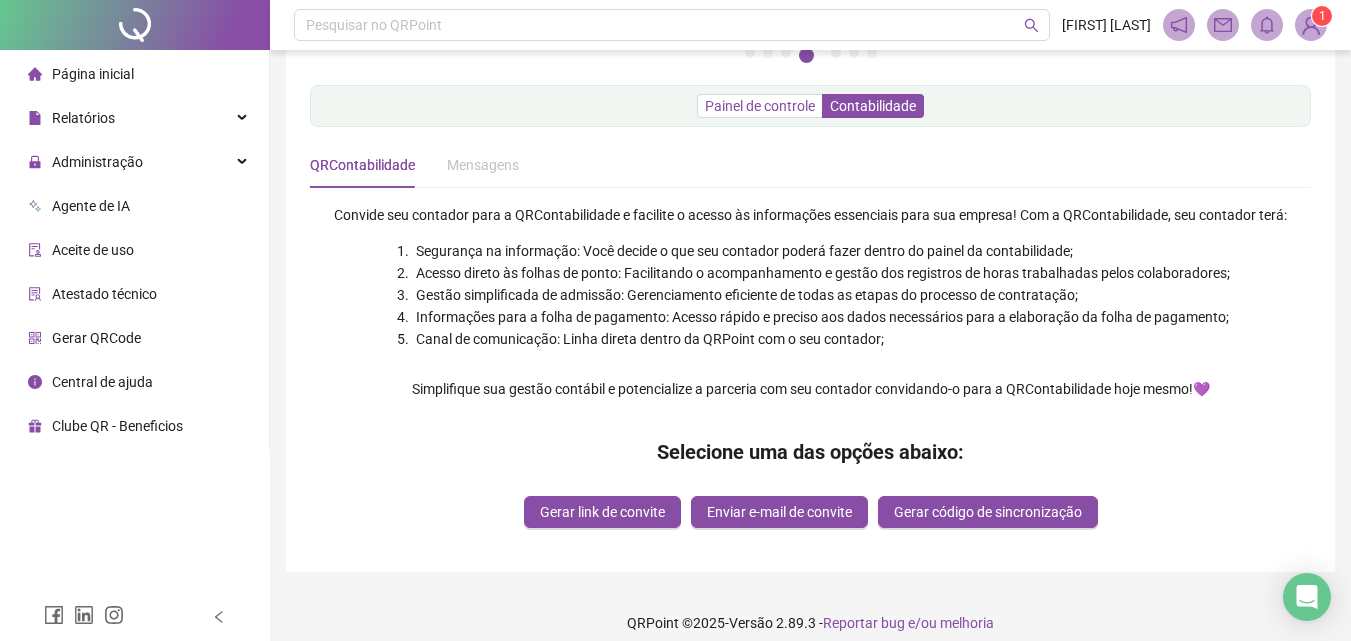 click on "Painel de controle" at bounding box center (760, 106) 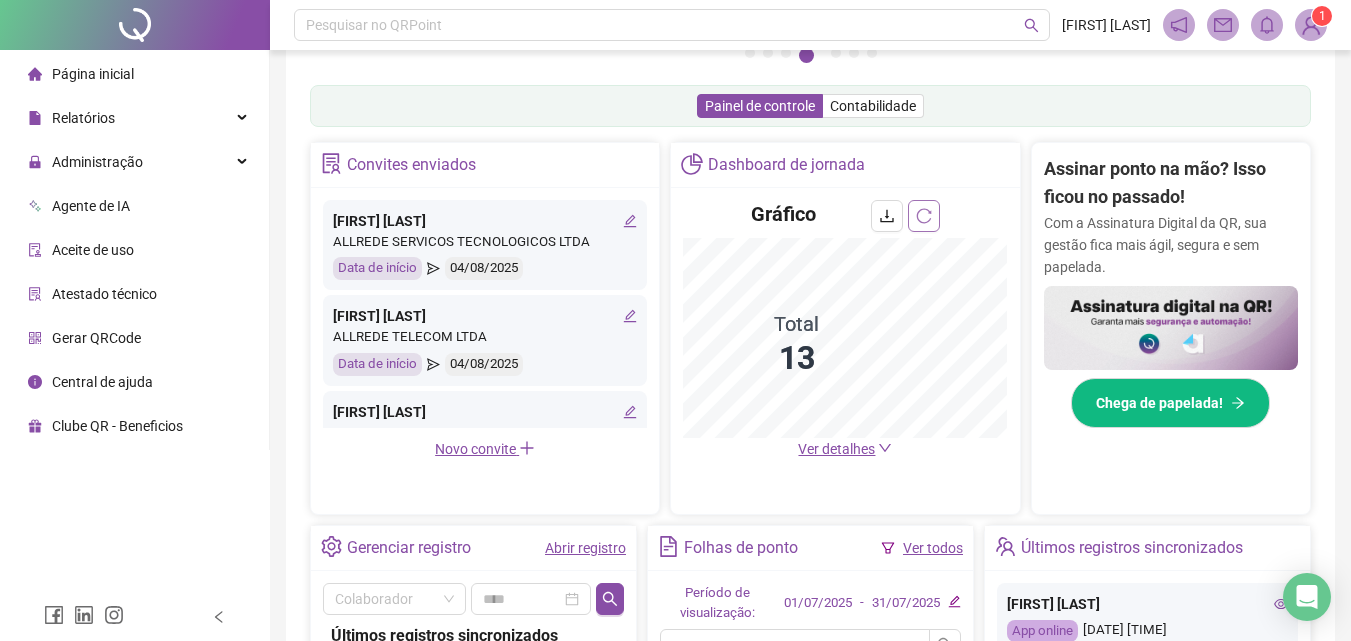 click at bounding box center (924, 216) 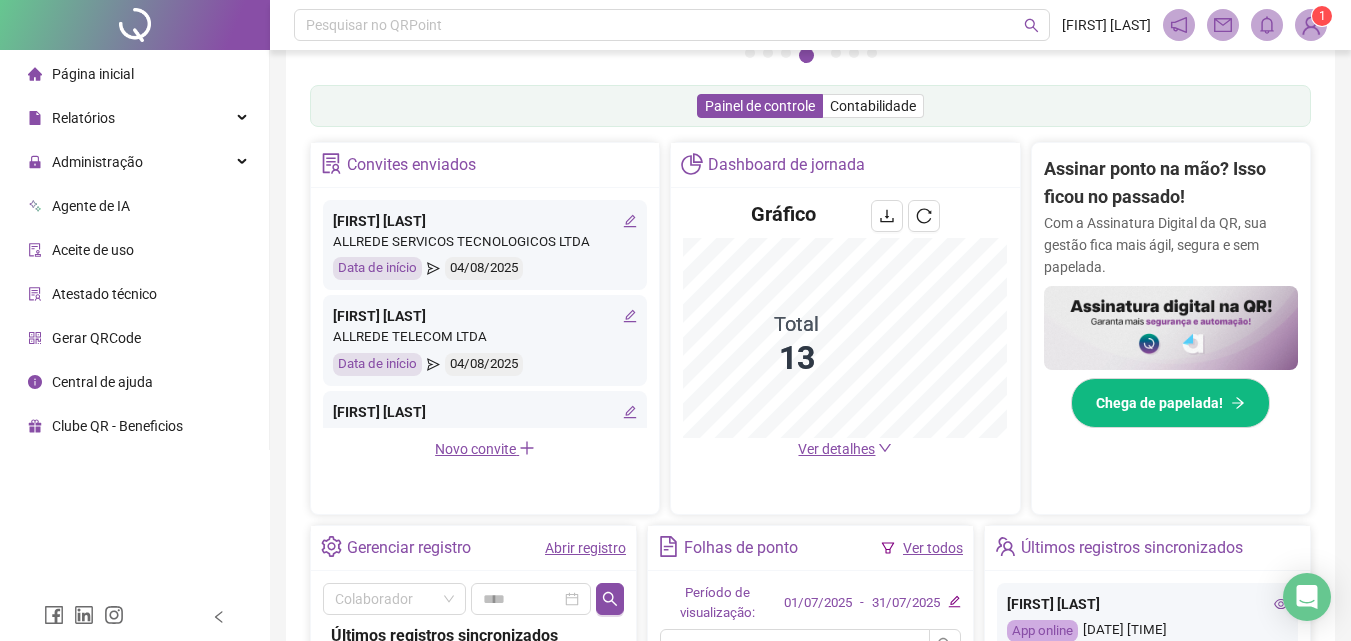 click on "Ver detalhes" at bounding box center (845, 449) 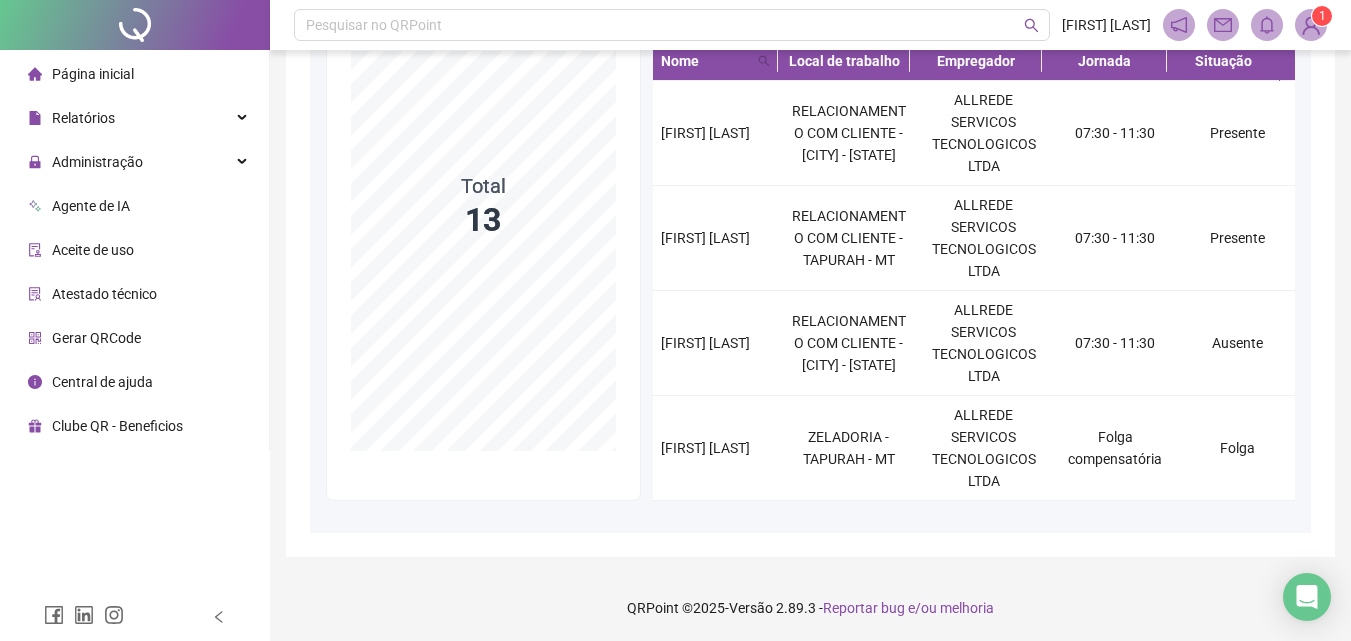 scroll, scrollTop: 258, scrollLeft: 0, axis: vertical 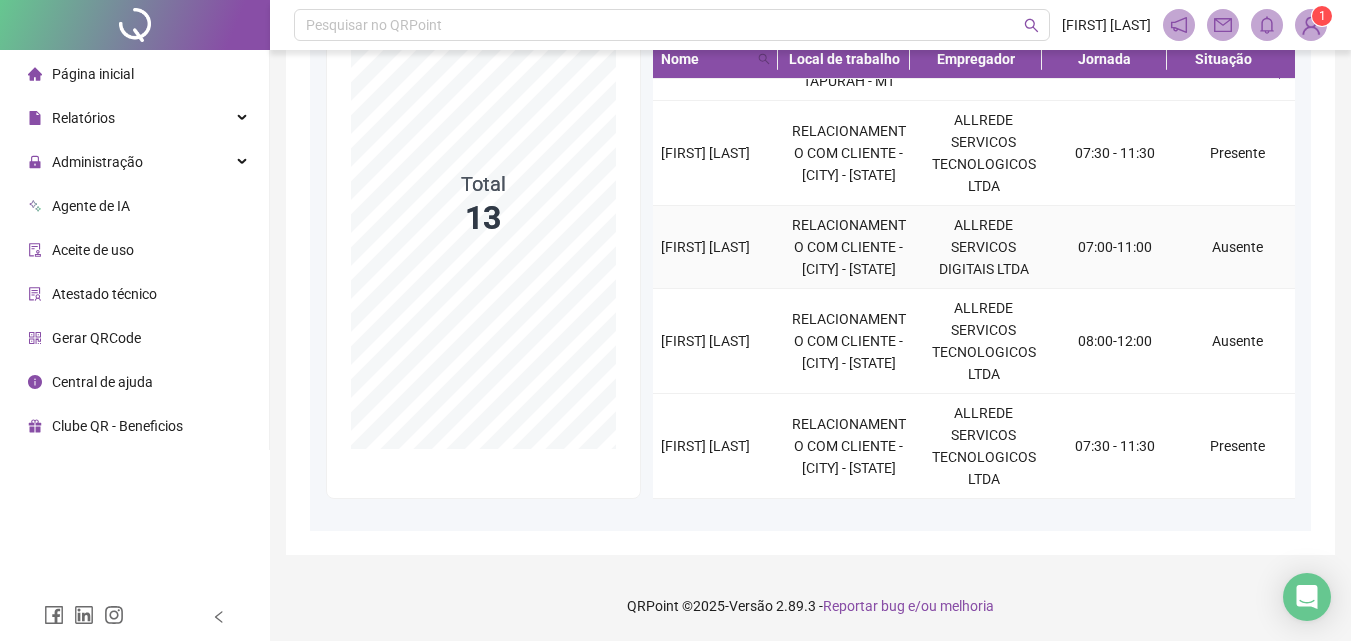 click on "RELACIONAMENTO COM CLIENTE - [CITY] - [STATE]" at bounding box center (848, 247) 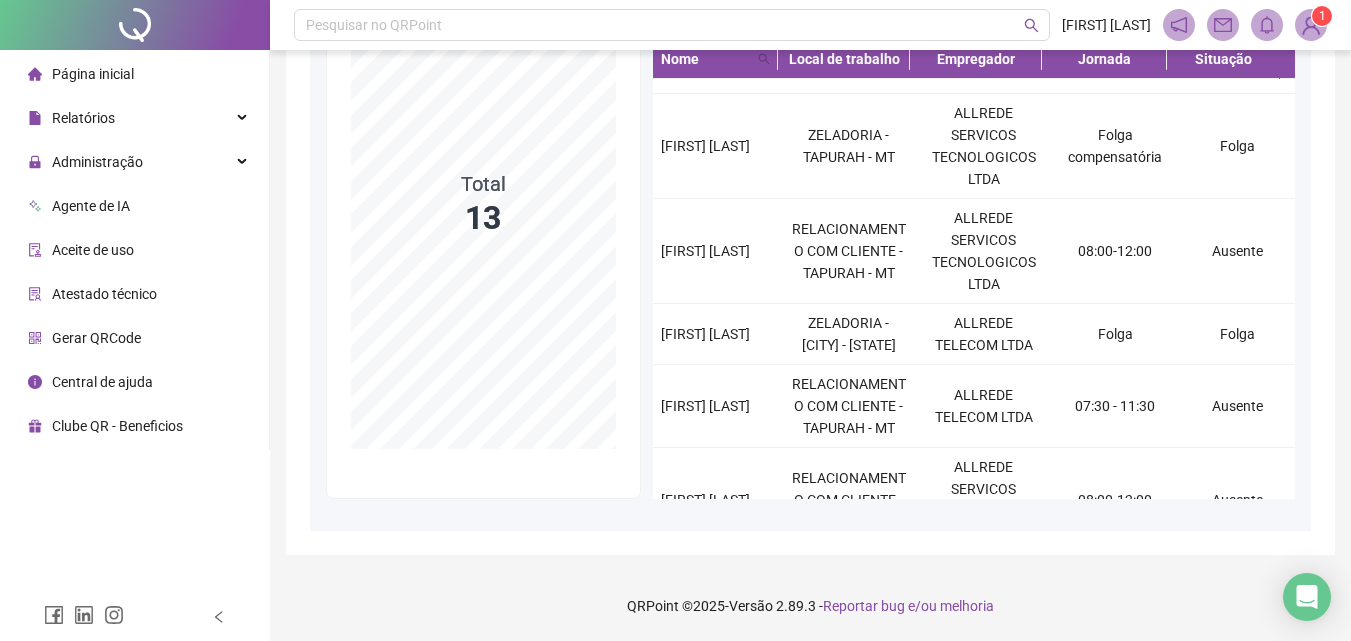 scroll, scrollTop: 0, scrollLeft: 0, axis: both 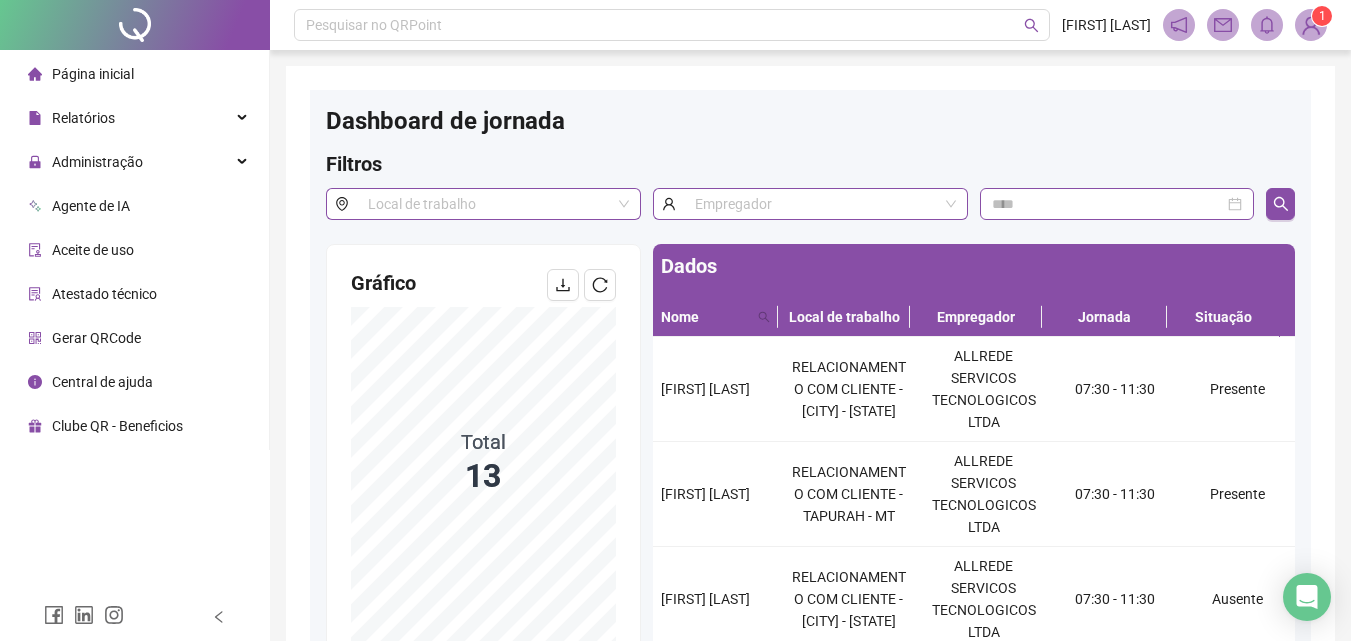 click on "Agente de IA" at bounding box center (79, 206) 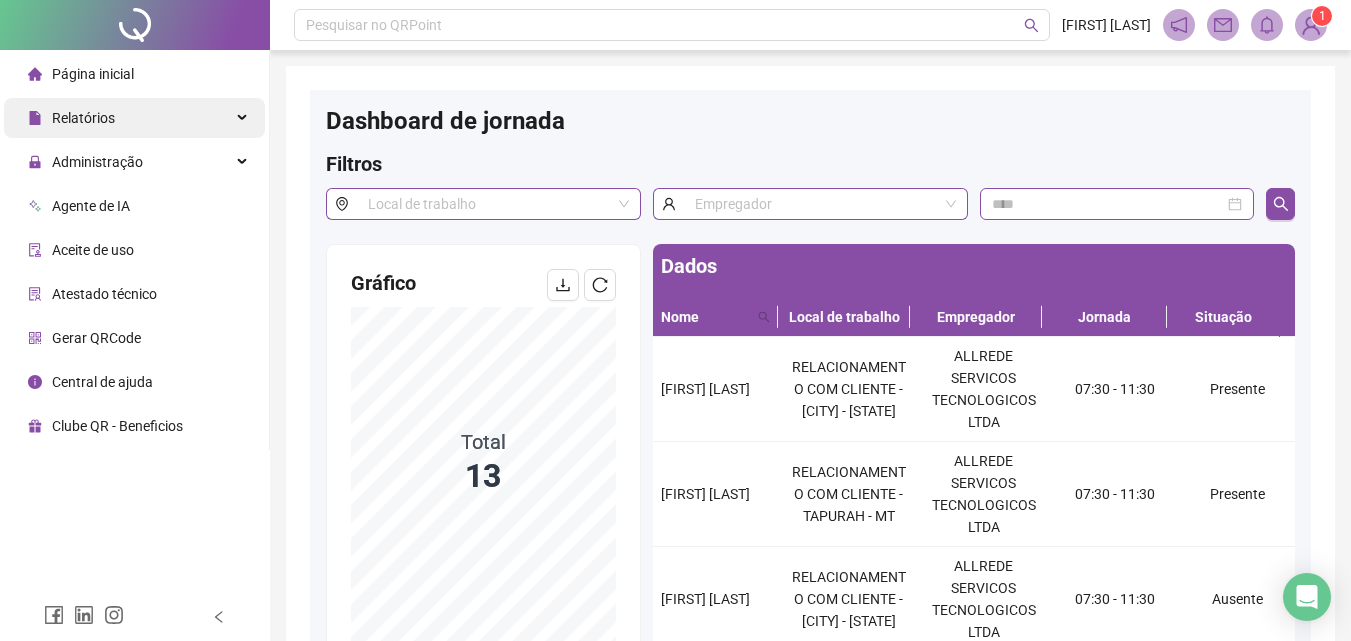 click on "Relatórios" at bounding box center (134, 118) 